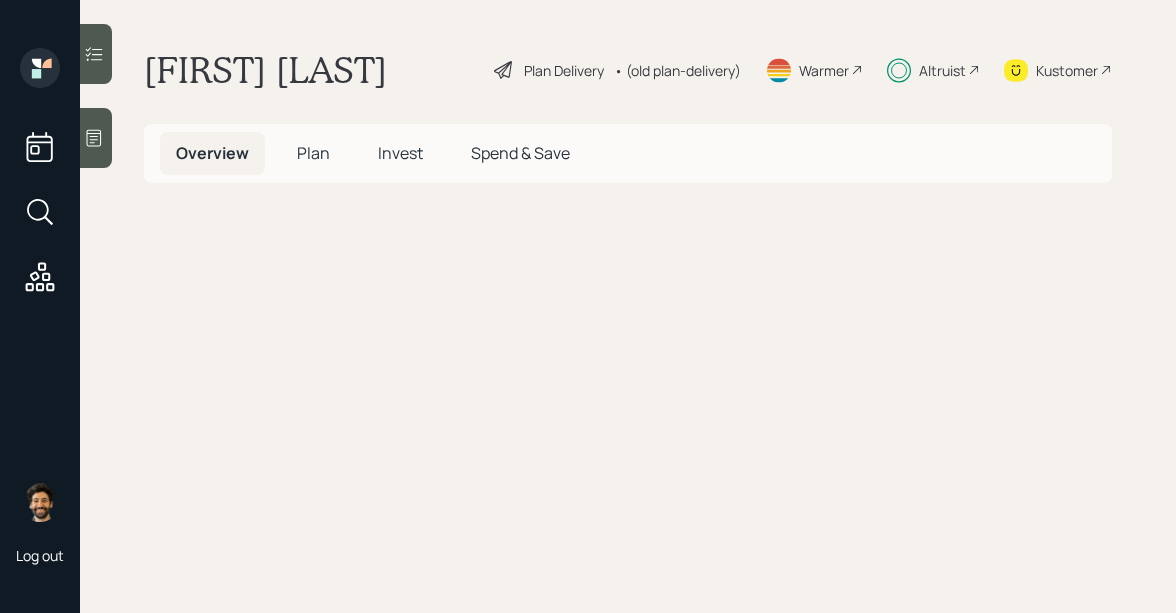scroll, scrollTop: 0, scrollLeft: 0, axis: both 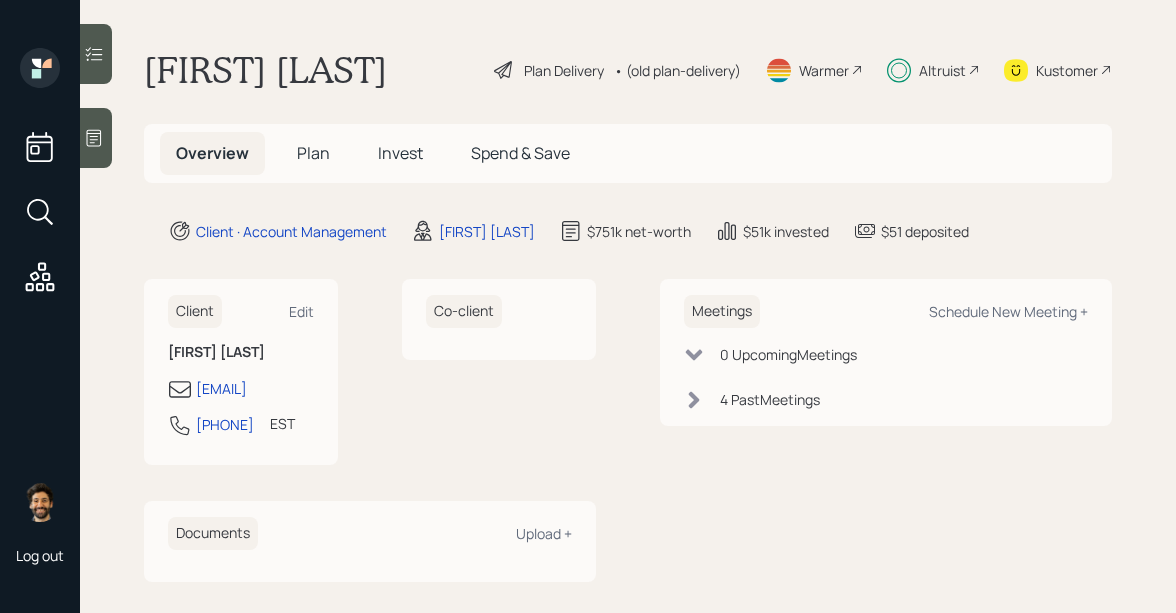 click on "Plan" at bounding box center [313, 153] 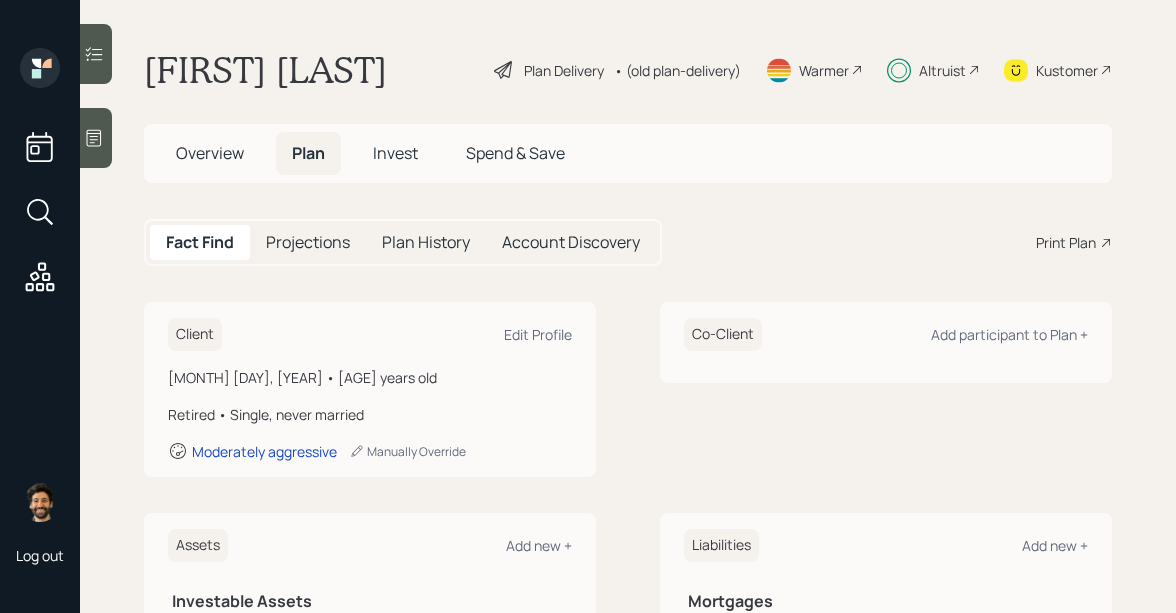 click on "Overview" at bounding box center [210, 153] 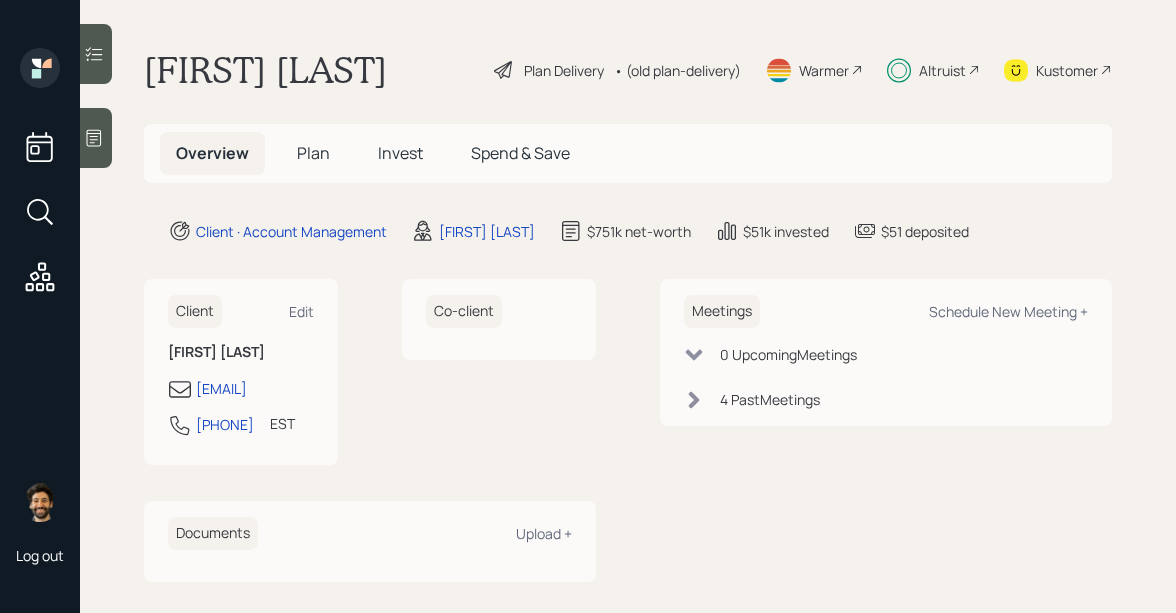 click on "Plan" at bounding box center (313, 153) 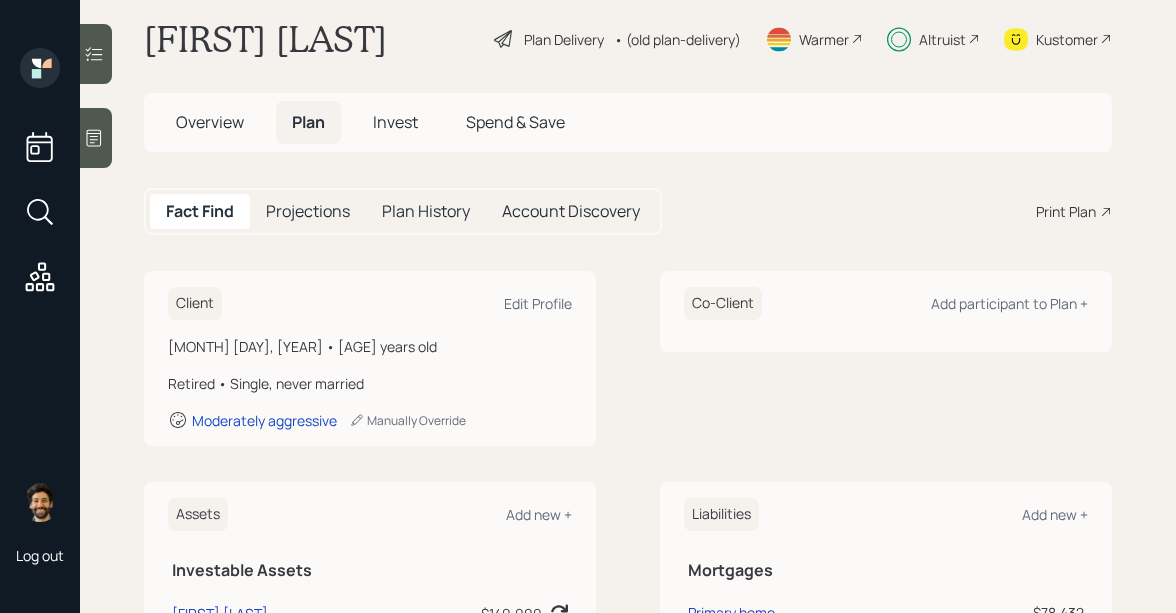 scroll, scrollTop: 0, scrollLeft: 0, axis: both 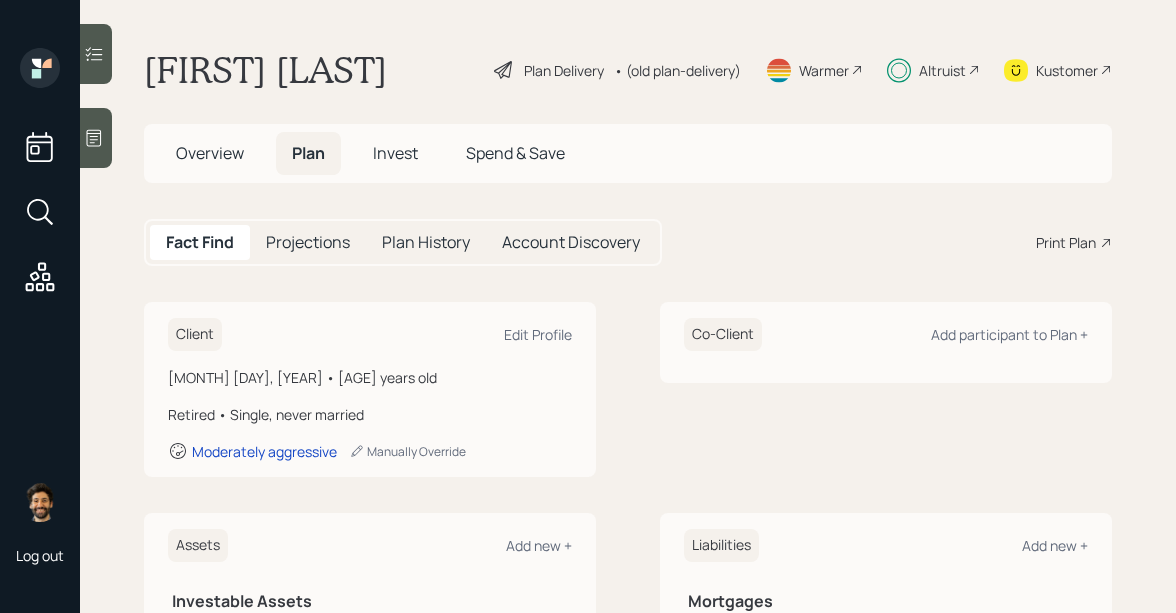 click on "Overview" at bounding box center (210, 153) 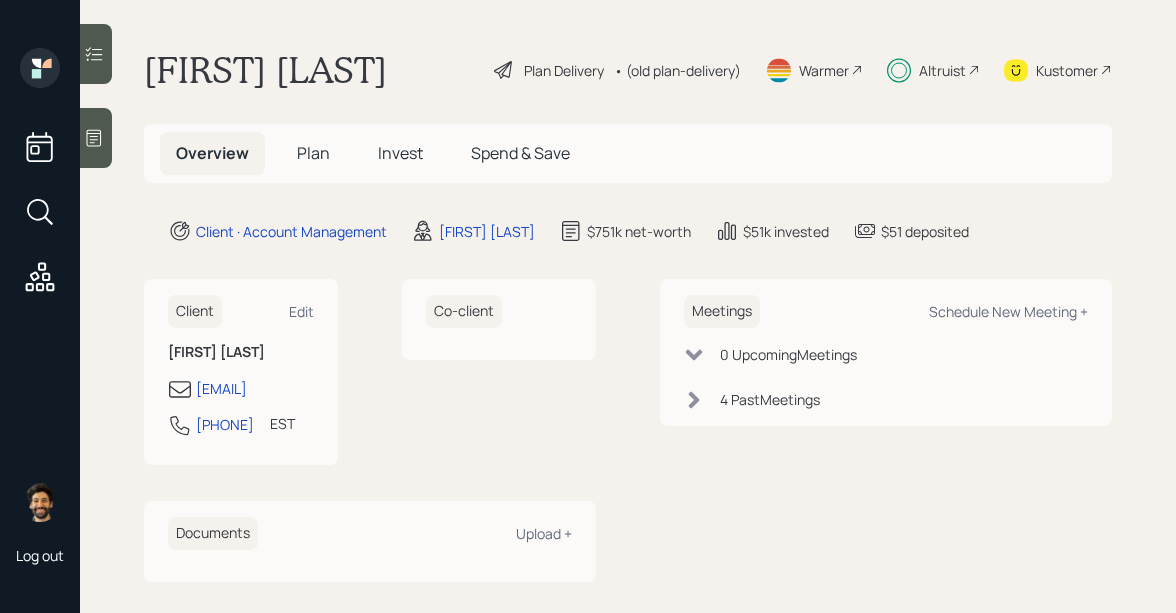click on "Kustomer" at bounding box center [1067, 70] 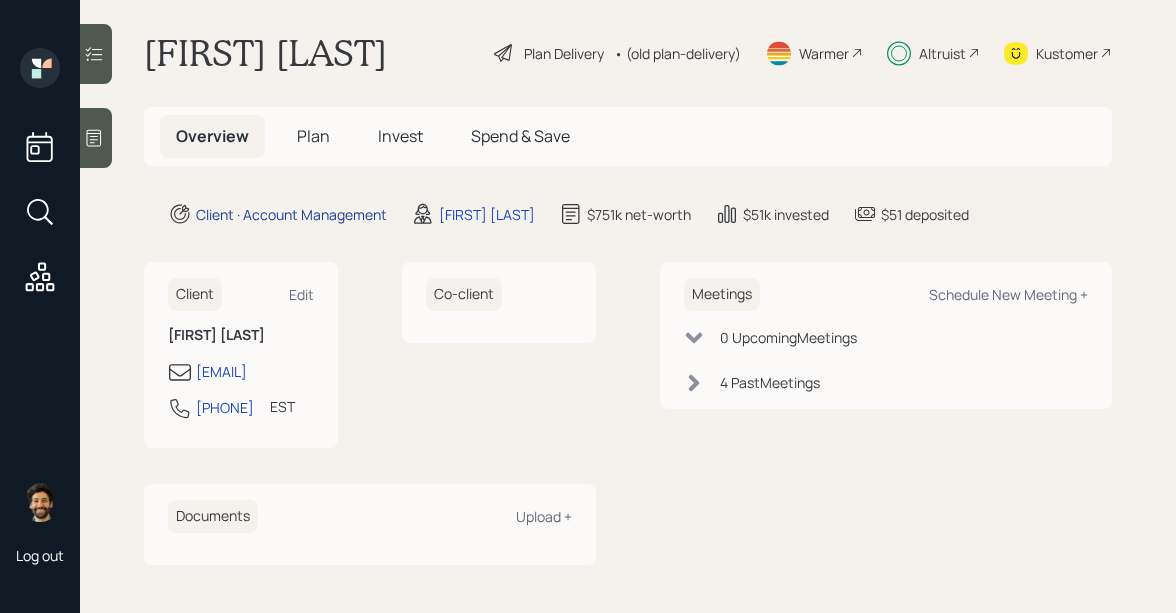 scroll, scrollTop: 0, scrollLeft: 0, axis: both 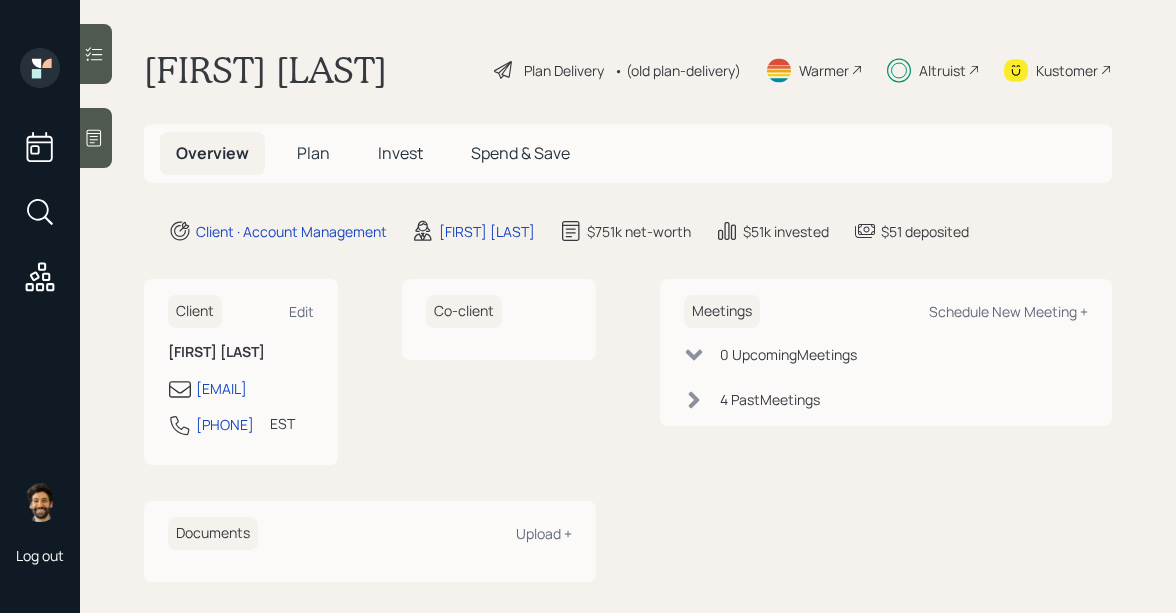 click on "Plan" at bounding box center (313, 153) 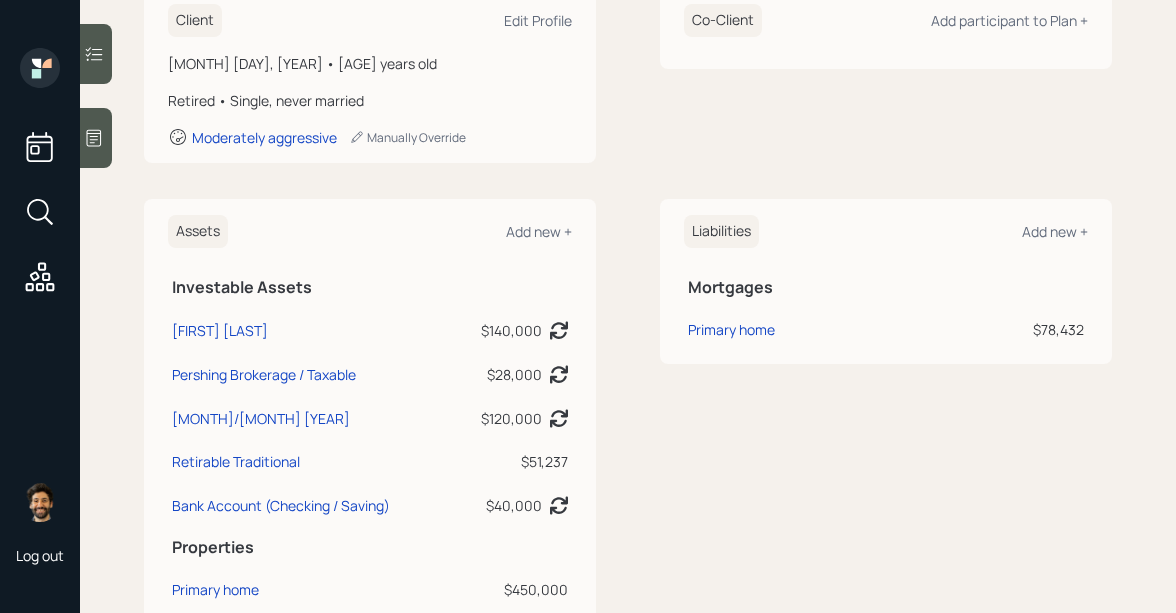 scroll, scrollTop: 308, scrollLeft: 0, axis: vertical 